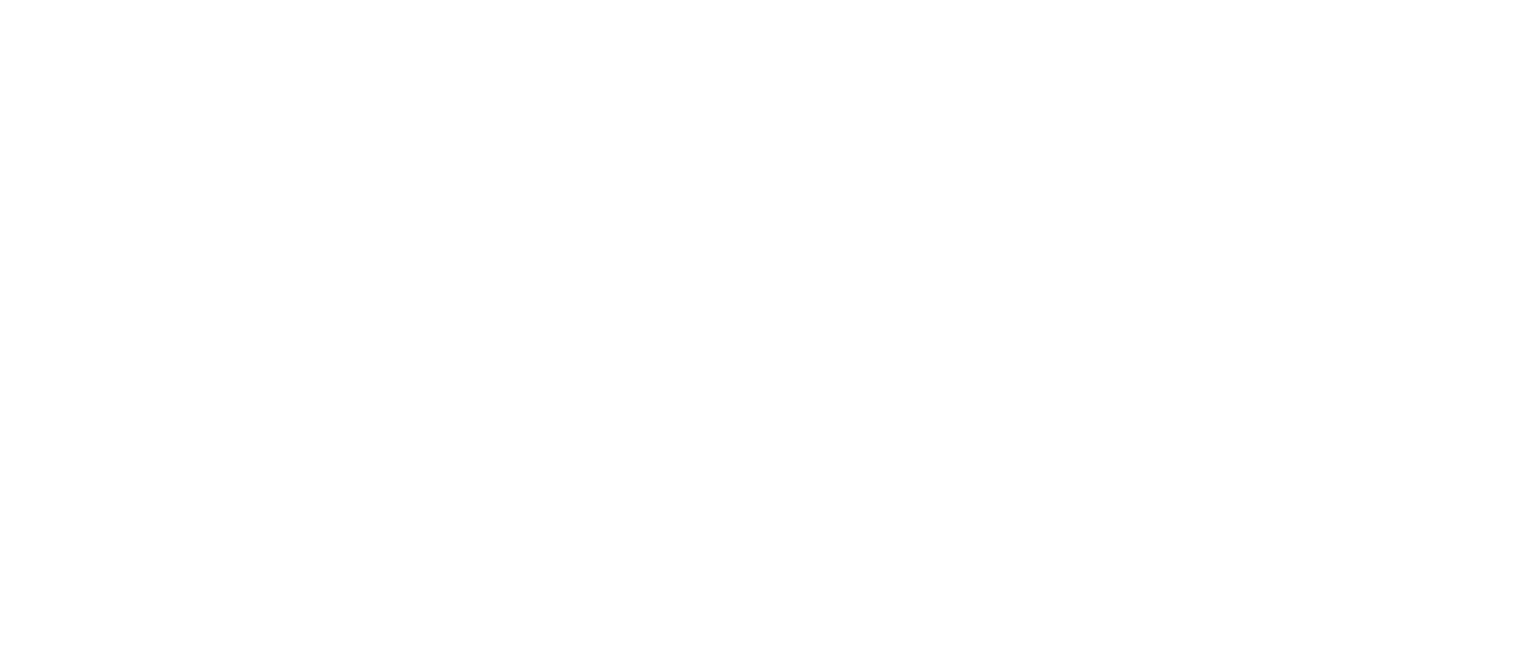 scroll, scrollTop: 0, scrollLeft: 0, axis: both 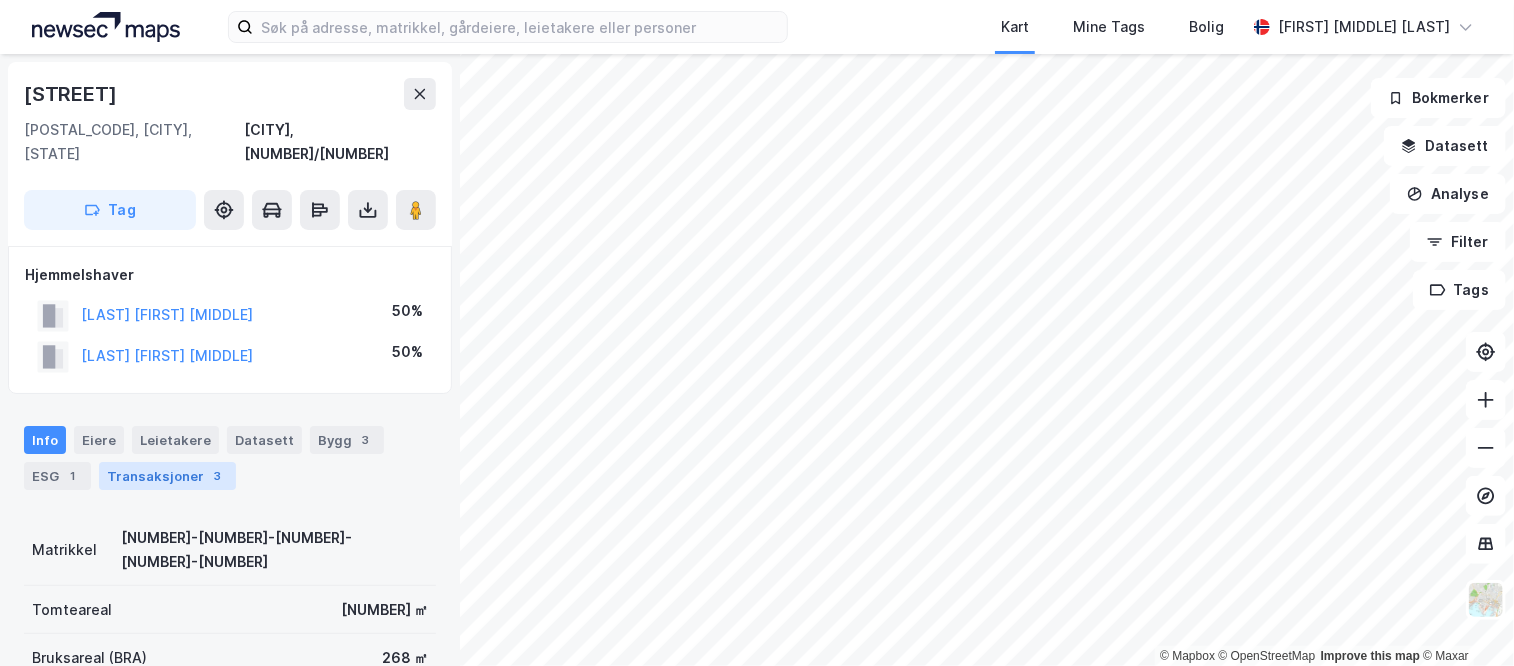 click on "Transaksjoner 3" at bounding box center [167, 476] 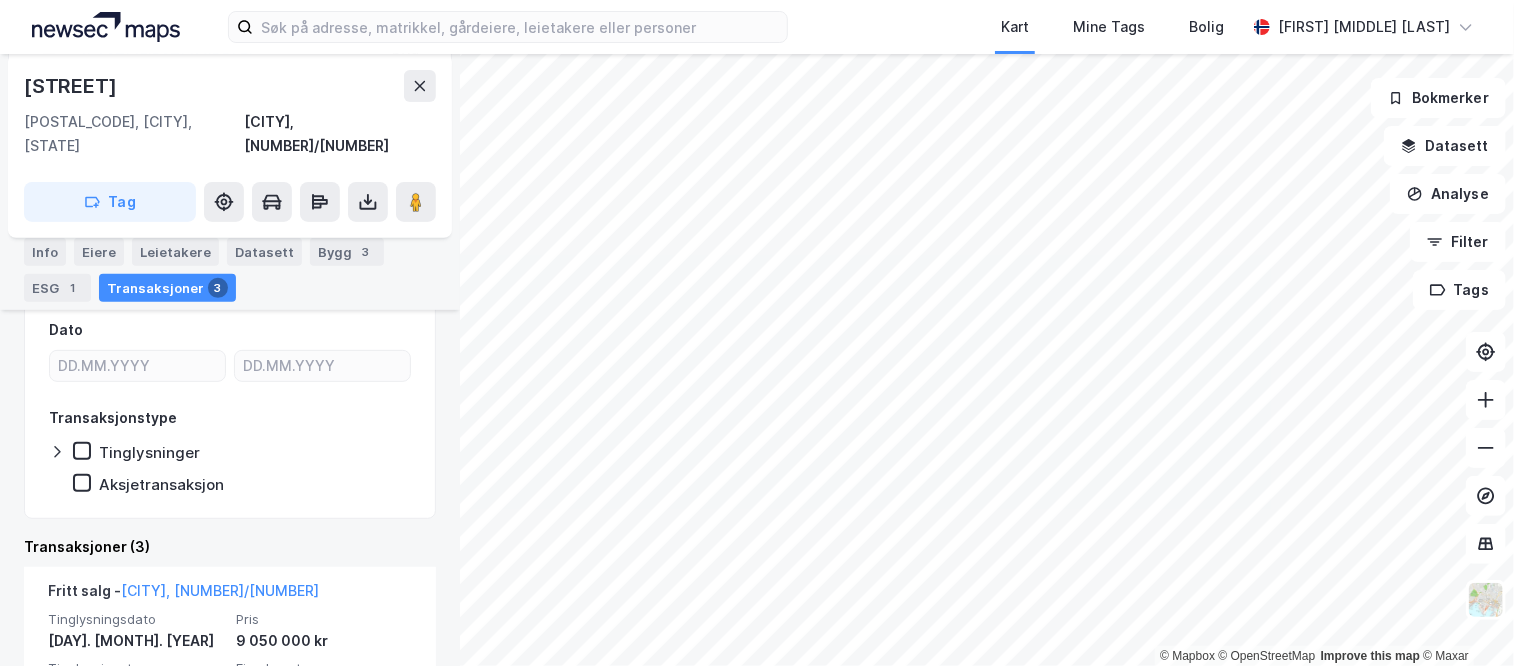 scroll, scrollTop: 497, scrollLeft: 0, axis: vertical 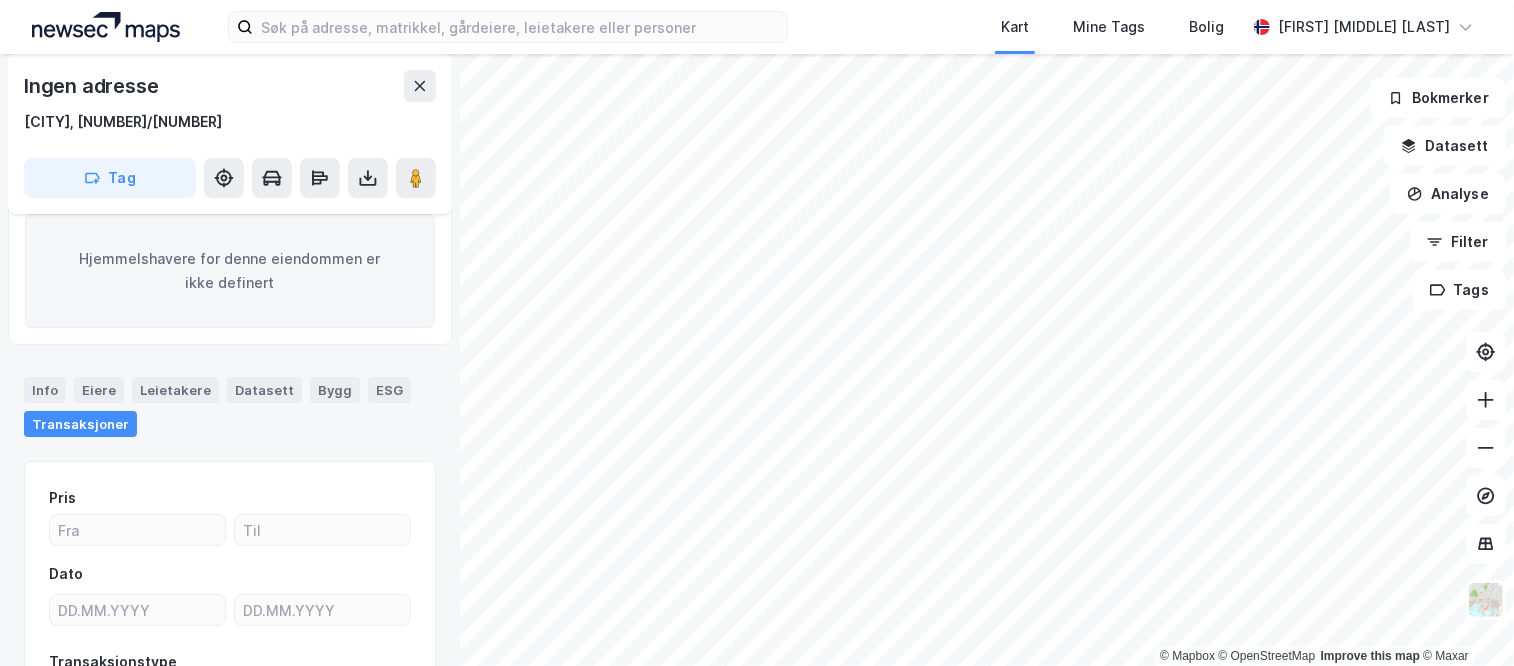 click on "Kart Mine Tags Bolig [FIRST] [LAST] © Mapbox   © OpenStreetMap   Improve this map   © Maxar Ingen adresse [CITY], [NUMBER]/[NUMBER] Tag Hjemmelshaver Hjemmelshavere for denne eiendommen er ikke definert Info Eiere Leietakere Datasett Bygg ESG Transaksjoner Pris Dato Transaksjonstype Tinglysninger Aksjetransaksjon Transaksjoner Ingen transaksjoner Bokmerker Datasett Analyse Filter Tags" at bounding box center (757, 333) 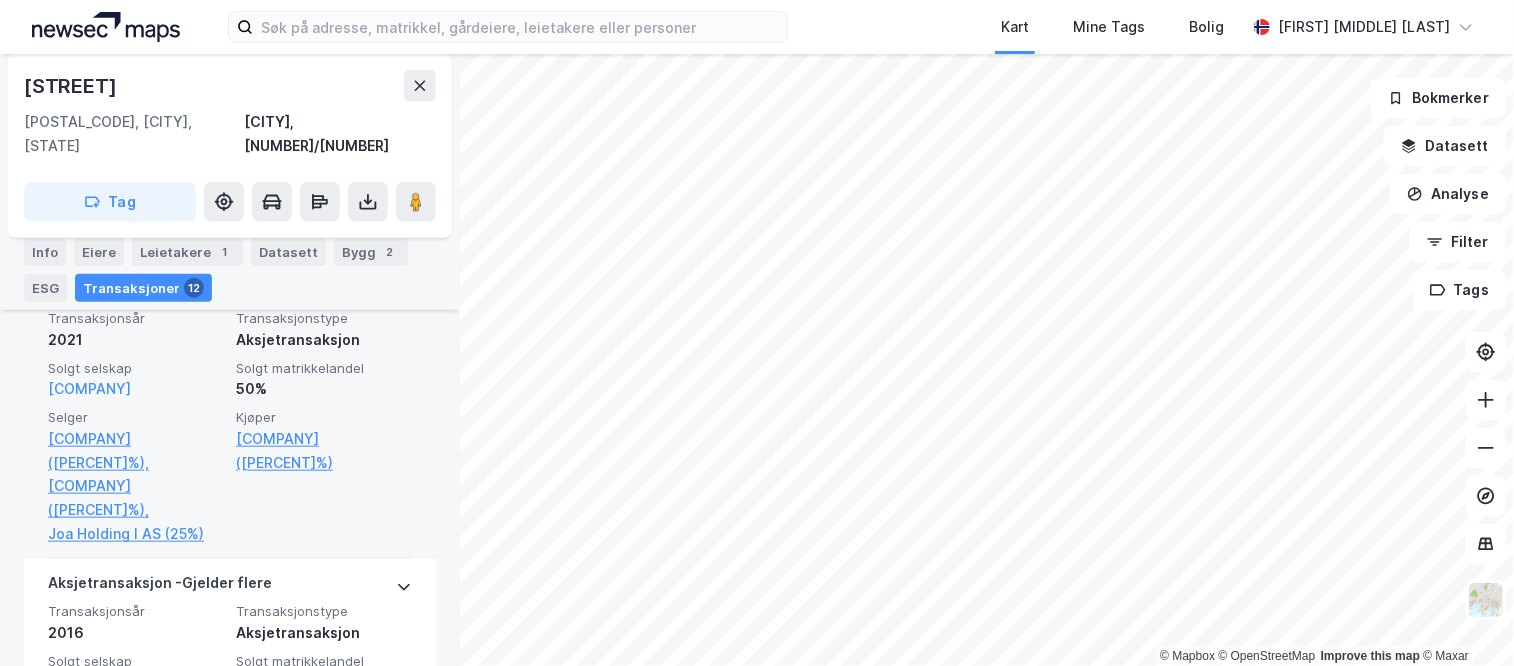 scroll, scrollTop: 651, scrollLeft: 0, axis: vertical 